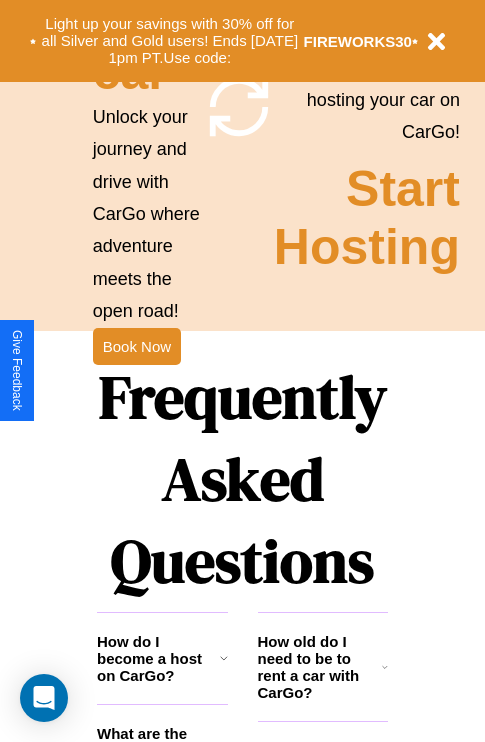 scroll, scrollTop: 2423, scrollLeft: 0, axis: vertical 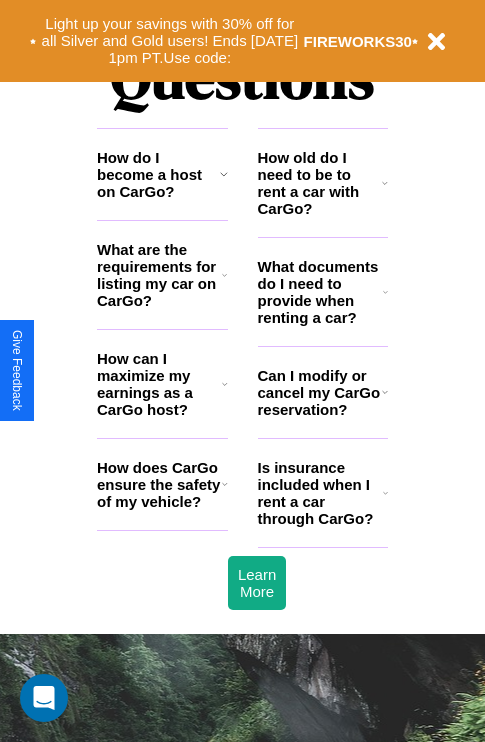 click 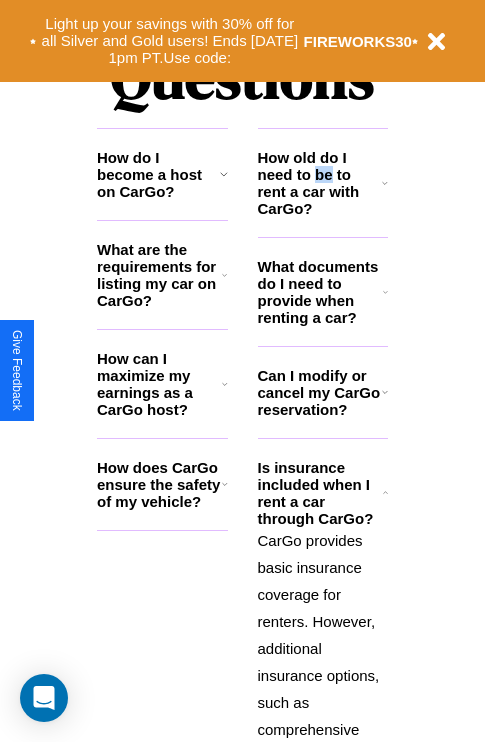 click on "How old do I need to be to rent a car with CarGo?" at bounding box center (320, 183) 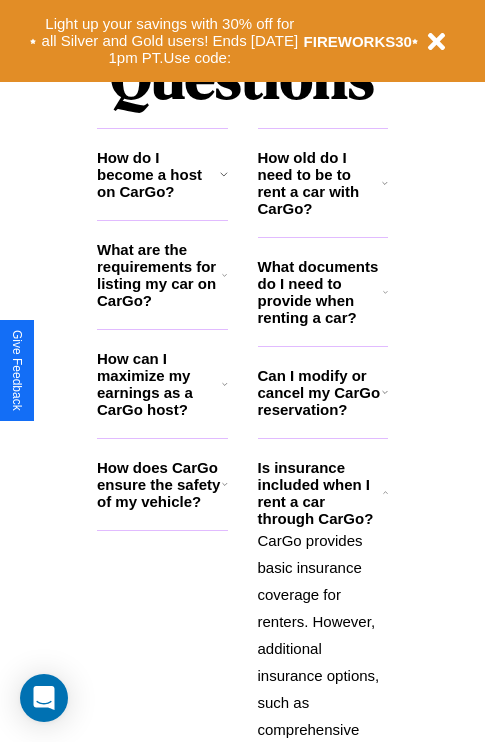 click 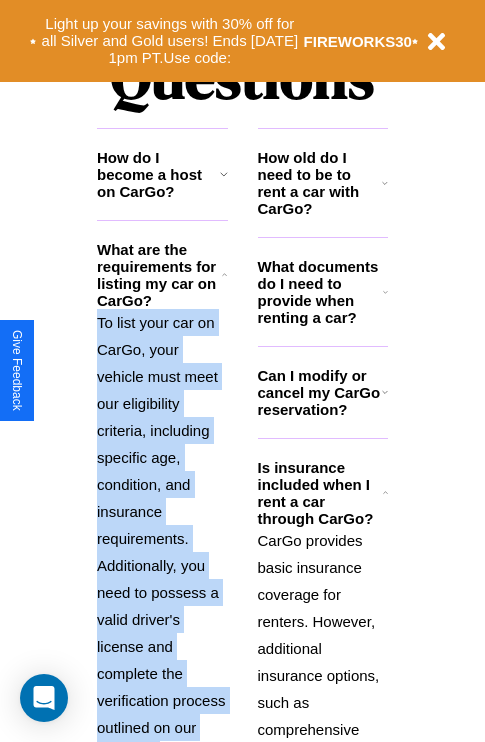 scroll, scrollTop: 2611, scrollLeft: 0, axis: vertical 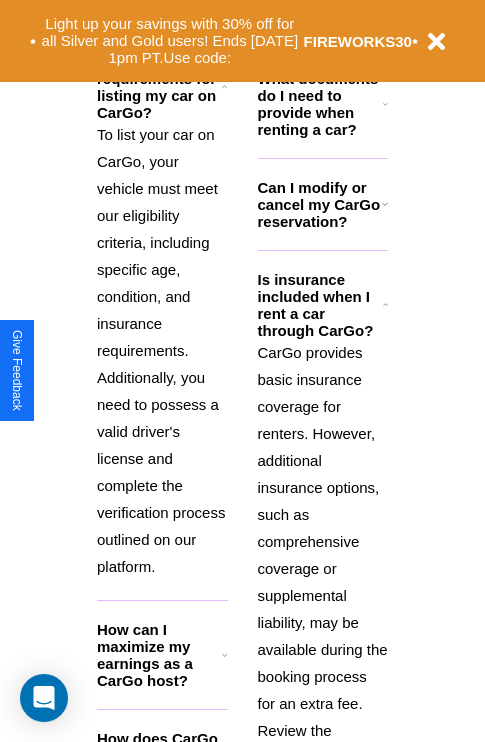 click on "How can I maximize my earnings as a CarGo host?" at bounding box center (159, 655) 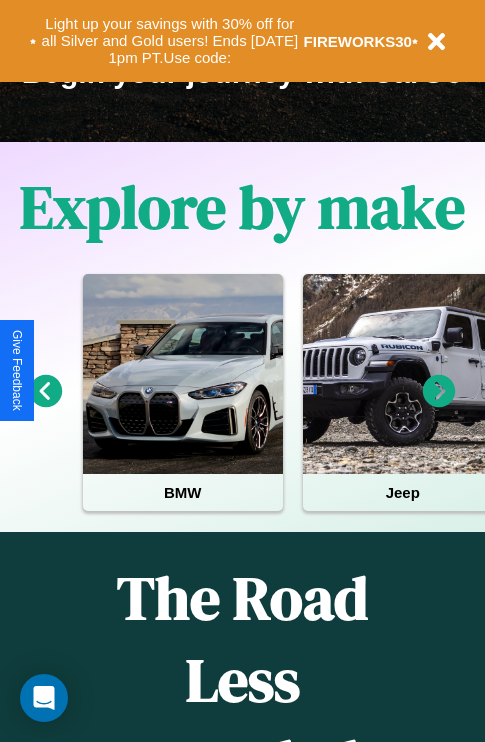 scroll, scrollTop: 308, scrollLeft: 0, axis: vertical 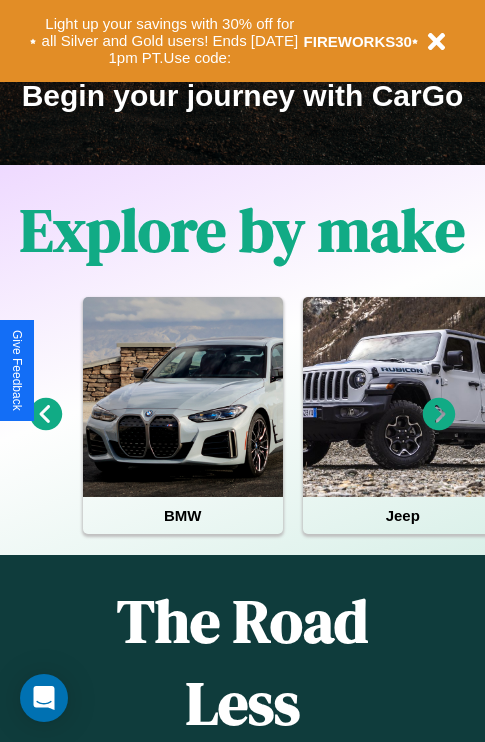 click 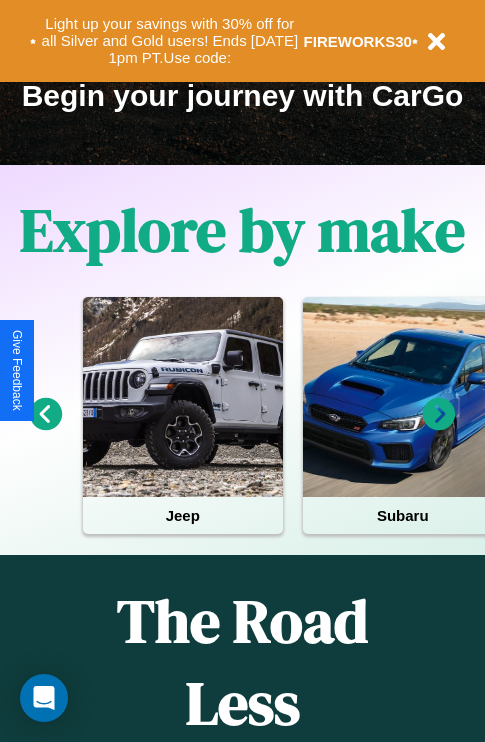 click 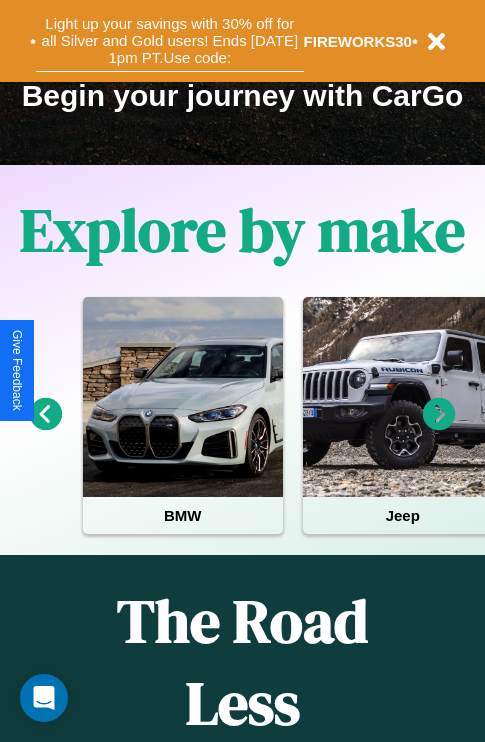 click on "Light up your savings with 30% off for all Silver and Gold users! Ends [DATE] 1pm PT.  Use code:" at bounding box center [170, 41] 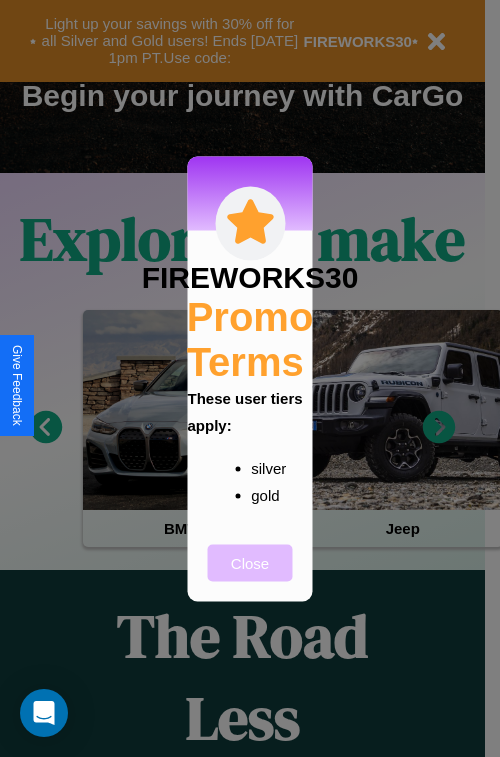 click on "Close" at bounding box center (250, 562) 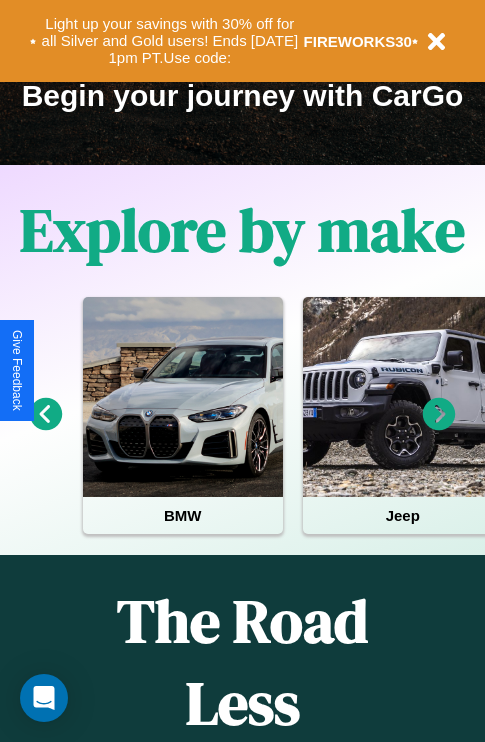 click 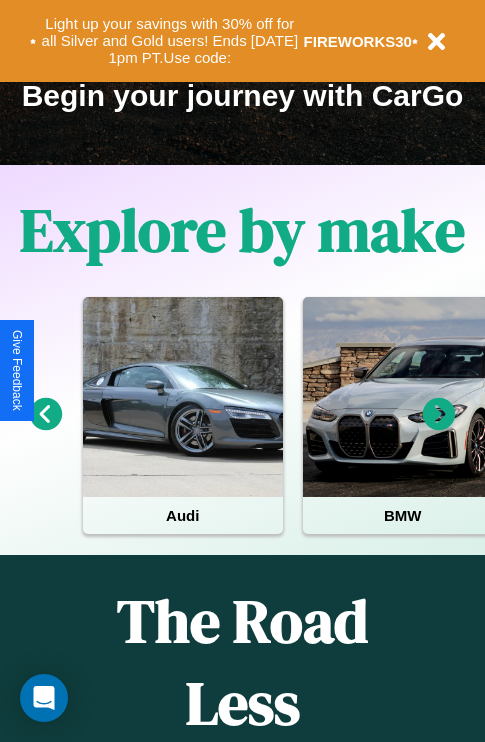 click 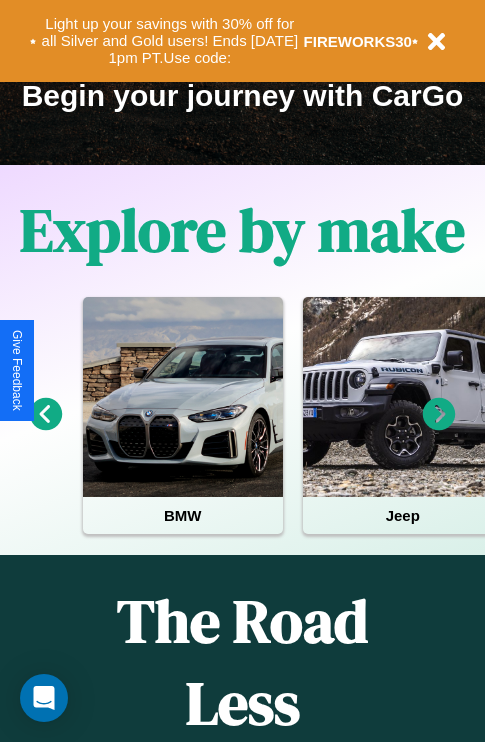 click 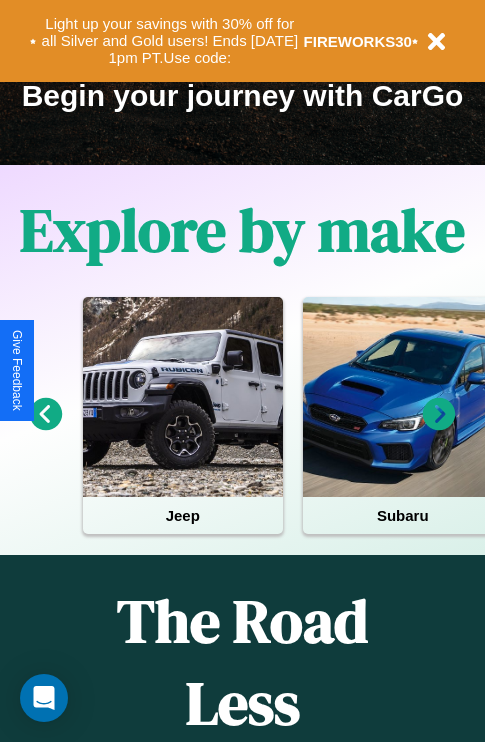 click 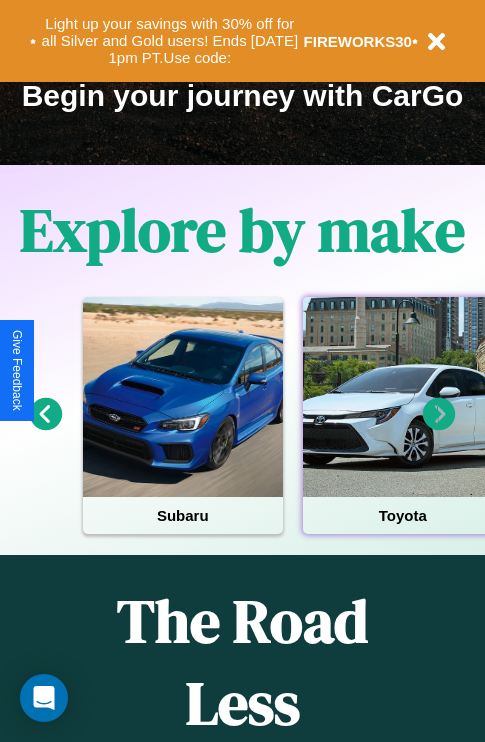 click at bounding box center [403, 397] 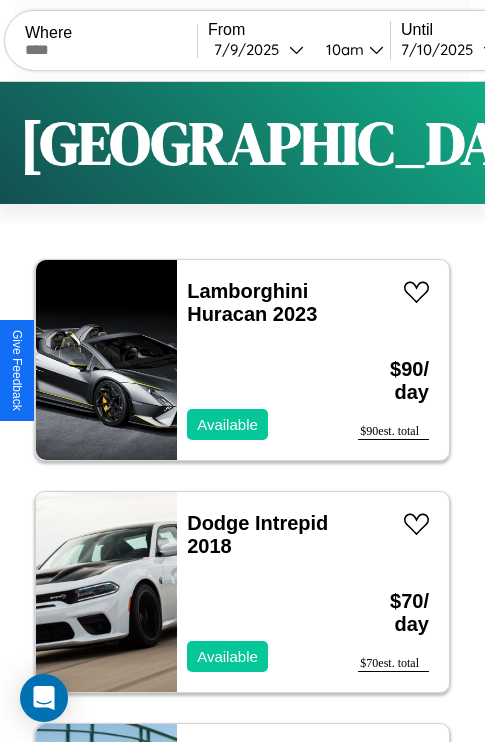 scroll, scrollTop: 95, scrollLeft: 0, axis: vertical 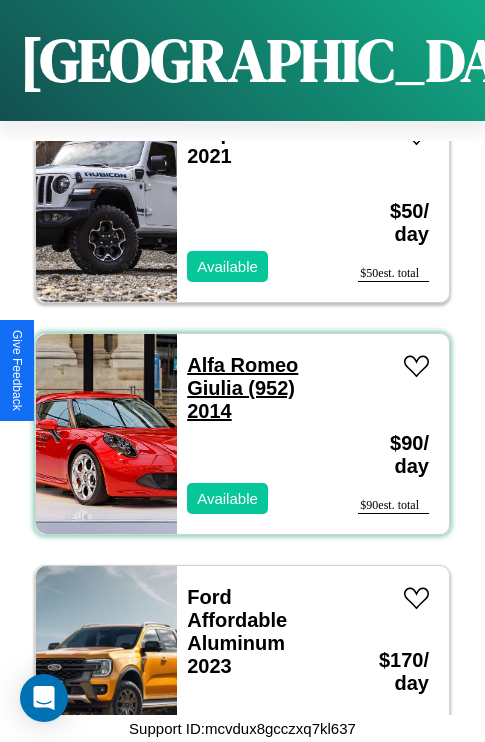 click on "Alfa Romeo   Giulia (952)   2014" at bounding box center (242, 388) 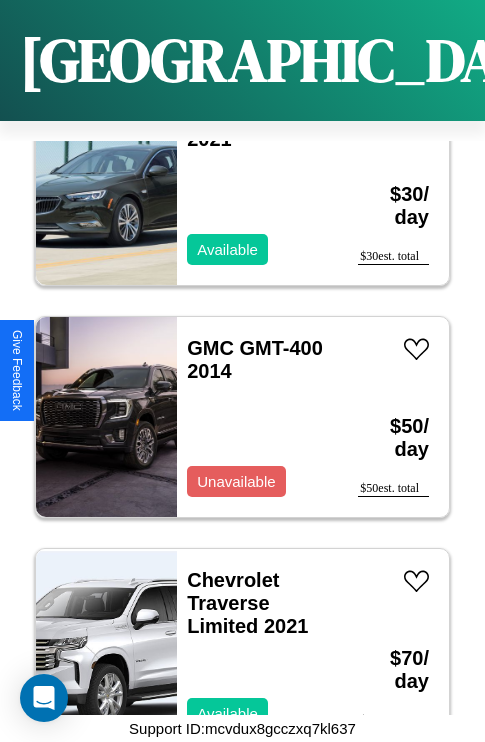 scroll, scrollTop: 3787, scrollLeft: 0, axis: vertical 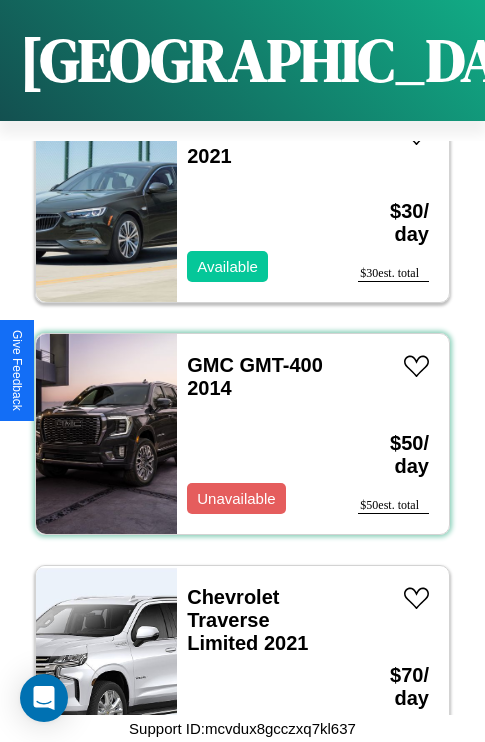 click on "GMC   GMT-400   2014 Unavailable" at bounding box center [257, 434] 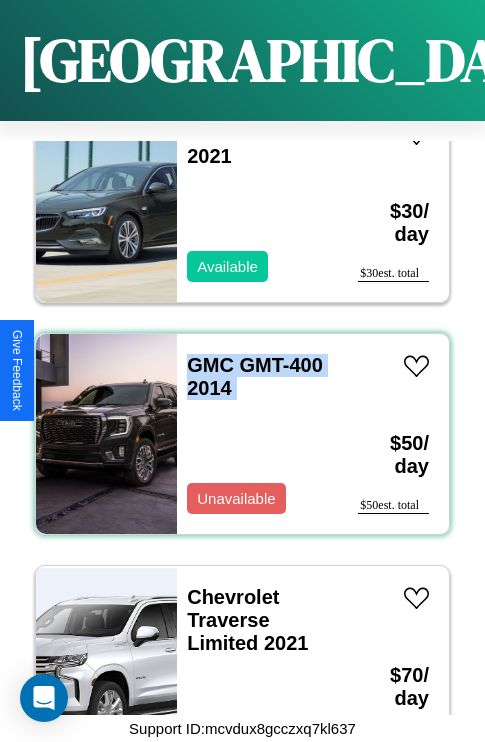 click on "GMC   GMT-400   2014 Unavailable" at bounding box center [257, 434] 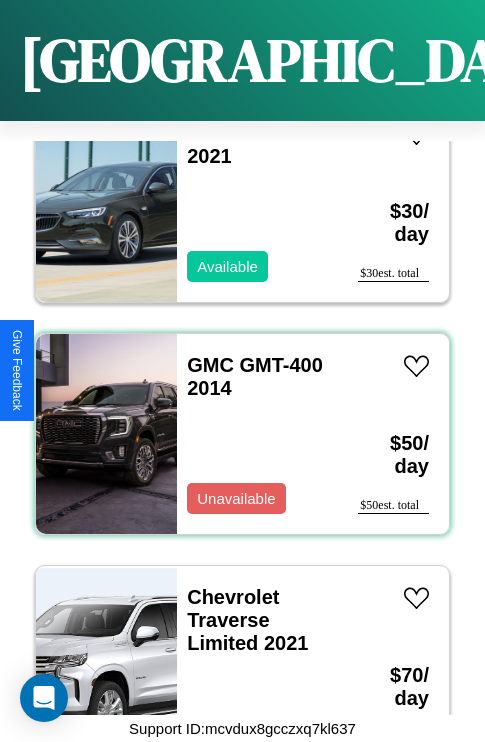click on "GMC   GMT-400   2014 Unavailable" at bounding box center (257, 434) 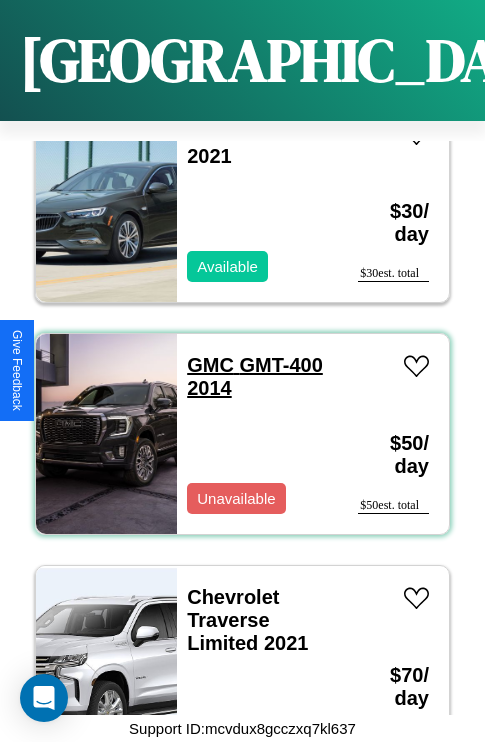 click on "GMC   GMT-400   2014" at bounding box center (255, 376) 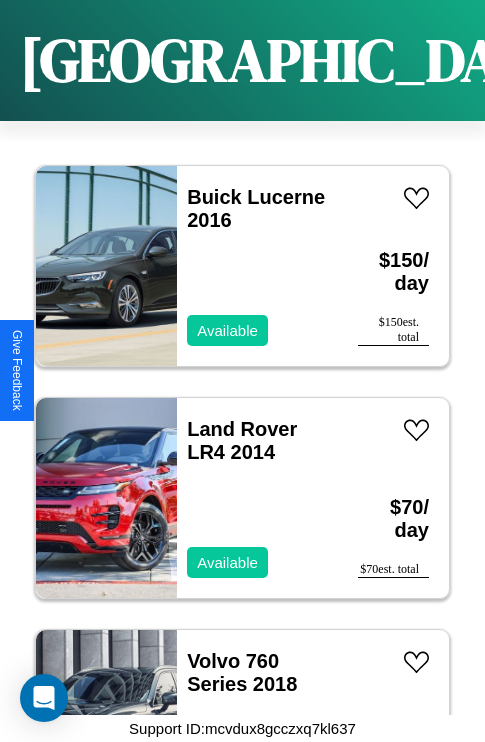 scroll, scrollTop: 35414, scrollLeft: 0, axis: vertical 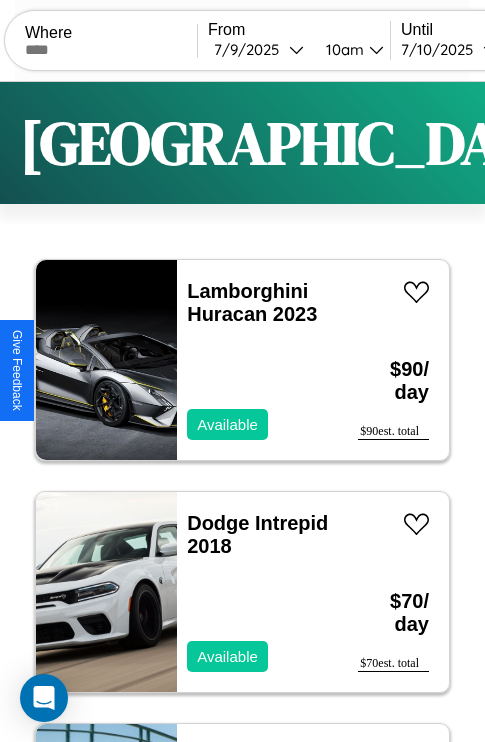 click on "Filters" at bounding box center [640, 143] 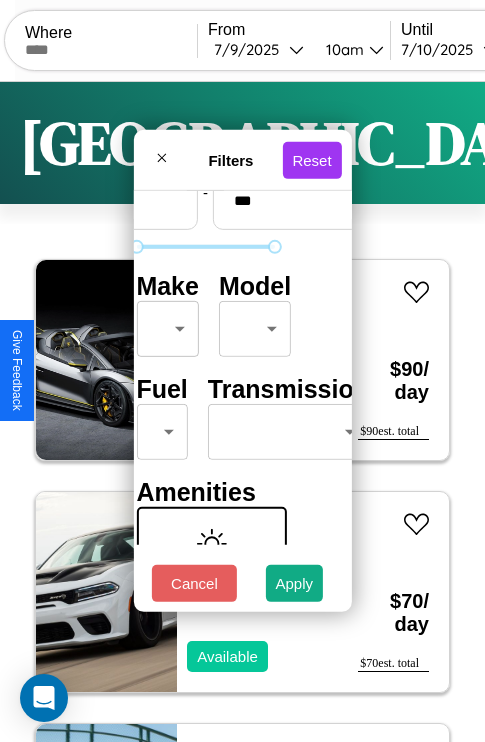scroll, scrollTop: 162, scrollLeft: 63, axis: both 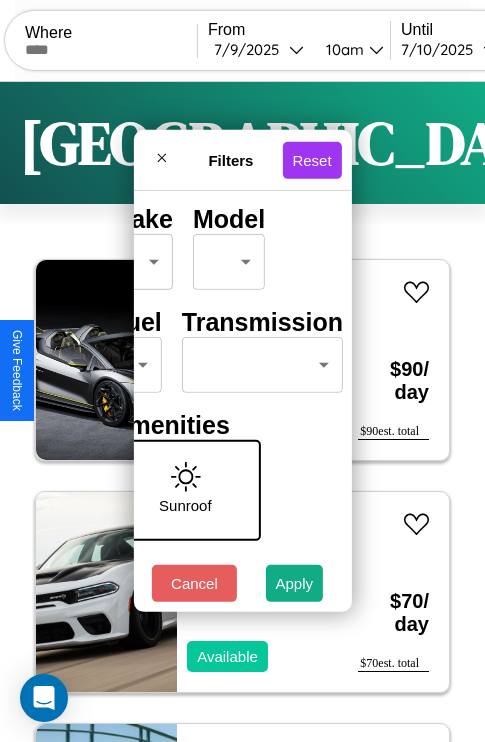 click on "CarGo Where From [DATE] 10am Until [DATE] 10am Become a Host Login Sign Up London Filters 155  cars in this area These cars can be picked up in this city. Lamborghini   Huracan   2023 Available $ 90  / day $ 90  est. total Dodge   Intrepid   2018 Available $ 70  / day $ 70  est. total Buick   Verano   2014 Unavailable $ 200  / day $ 200  est. total Nissan   NV200   2019 Available $ 70  / day $ 70  est. total Honda   NPS50 (Ruckus)   2023 Available $ 80  / day $ 80  est. total Buick   Reatta   2014 Available $ 50  / day $ 50  est. total BMW   335is   2020 Available $ 120  / day $ 120  est. total BMW   525iA   2022 Available $ 90  / day $ 90  est. total Jaguar   F-TYPE   2014 Available $ 190  / day $ 190  est. total Ford   Bronco II   2016 Available $ 130  / day $ 130  est. total Lexus   RC   2014 Available $ 130  / day $ 130  est. total Jeep   Wagoneer L   2020 Available $ 180  / day $ 180  est. total Hummer   H3   2022 Available $ 180  / day $ 180  est. total Jaguar   XK   2014 Unavailable $ 150" at bounding box center (242, 412) 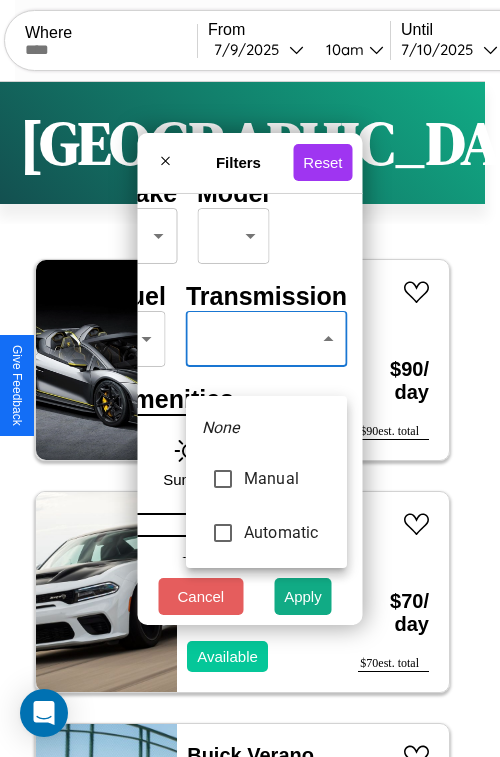 type on "*********" 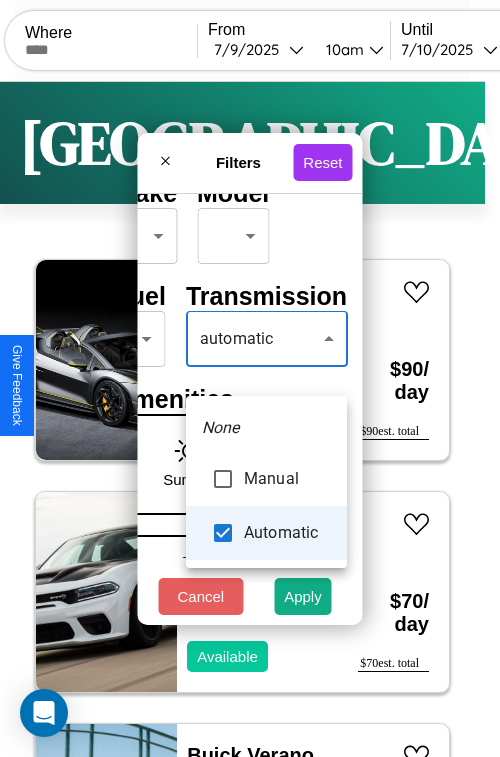 click at bounding box center (250, 378) 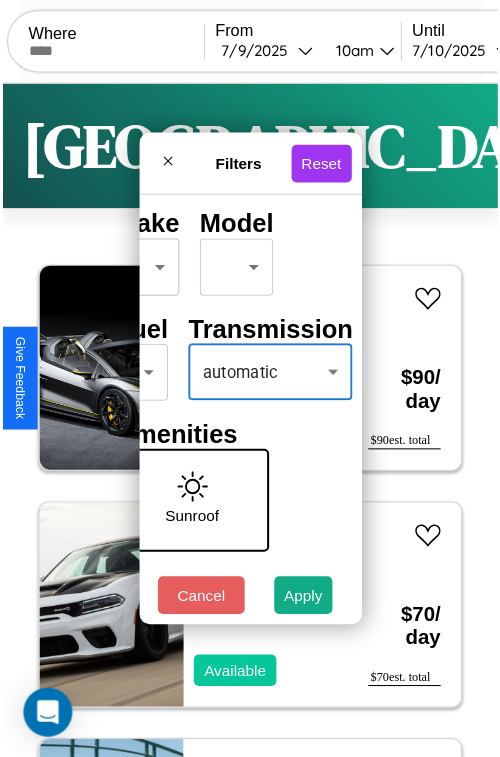 scroll, scrollTop: 59, scrollLeft: 40, axis: both 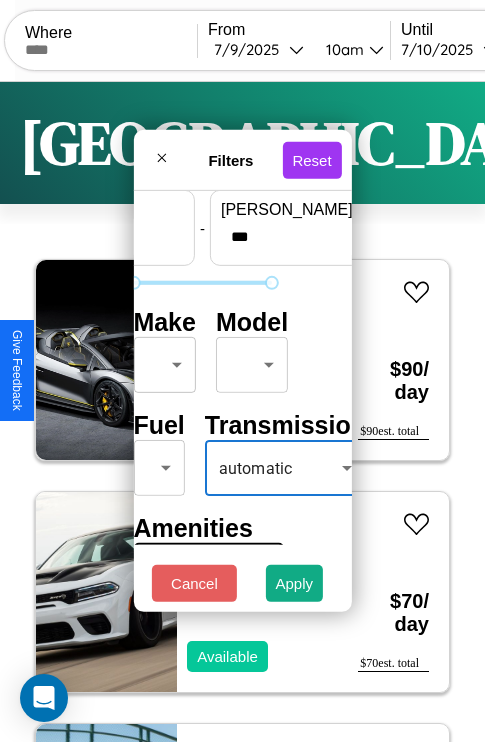 click on "CarGo Where From [DATE] 10am Until [DATE] 10am Become a Host Login Sign Up London Filters 155  cars in this area These cars can be picked up in this city. Lamborghini   Huracan   2023 Available $ 90  / day $ 90  est. total Dodge   Intrepid   2018 Available $ 70  / day $ 70  est. total Buick   Verano   2014 Unavailable $ 200  / day $ 200  est. total Nissan   NV200   2019 Available $ 70  / day $ 70  est. total Honda   NPS50 (Ruckus)   2023 Available $ 80  / day $ 80  est. total Buick   Reatta   2014 Available $ 50  / day $ 50  est. total BMW   335is   2020 Available $ 120  / day $ 120  est. total BMW   525iA   2022 Available $ 90  / day $ 90  est. total Jaguar   F-TYPE   2014 Available $ 190  / day $ 190  est. total Ford   Bronco II   2016 Available $ 130  / day $ 130  est. total Lexus   RC   2014 Available $ 130  / day $ 130  est. total Jeep   Wagoneer L   2020 Available $ 180  / day $ 180  est. total Hummer   H3   2022 Available $ 180  / day $ 180  est. total Jaguar   XK   2014 Unavailable $ 150" at bounding box center [242, 412] 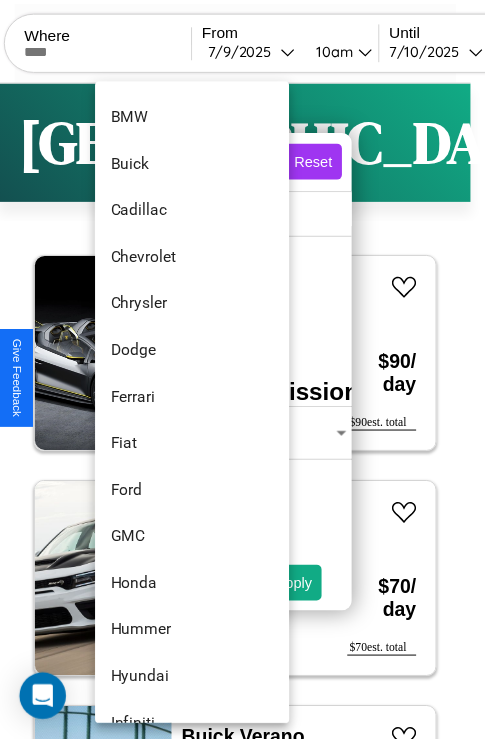 scroll, scrollTop: 518, scrollLeft: 0, axis: vertical 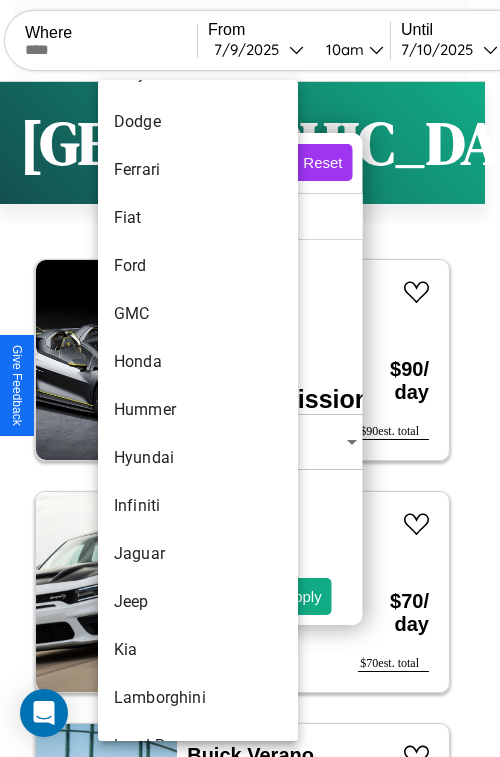 click on "Hummer" at bounding box center [198, 410] 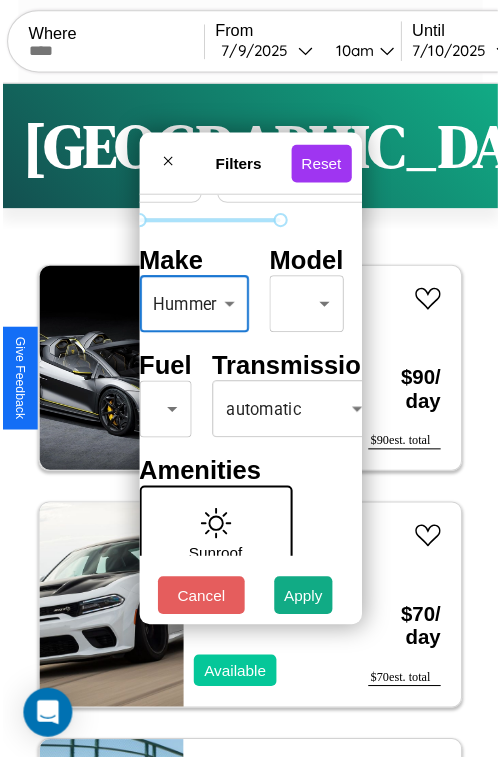 scroll, scrollTop: 162, scrollLeft: 40, axis: both 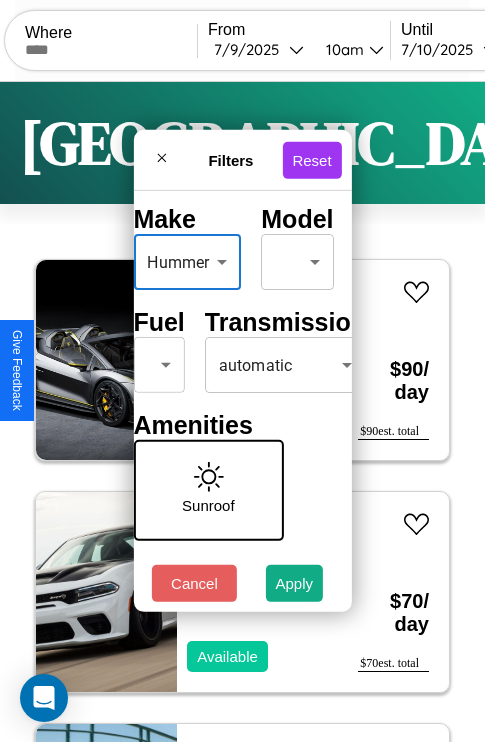 click on "CarGo Where From [DATE] 10am Until [DATE] 10am Become a Host Login Sign Up London Filters 155  cars in this area These cars can be picked up in this city. Lamborghini   Huracan   2023 Available $ 90  / day $ 90  est. total Dodge   Intrepid   2018 Available $ 70  / day $ 70  est. total Buick   Verano   2014 Unavailable $ 200  / day $ 200  est. total Nissan   NV200   2019 Available $ 70  / day $ 70  est. total Honda   NPS50 (Ruckus)   2023 Available $ 80  / day $ 80  est. total Buick   Reatta   2014 Available $ 50  / day $ 50  est. total BMW   335is   2020 Available $ 120  / day $ 120  est. total BMW   525iA   2022 Available $ 90  / day $ 90  est. total Jaguar   F-TYPE   2014 Available $ 190  / day $ 190  est. total Ford   Bronco II   2016 Available $ 130  / day $ 130  est. total Lexus   RC   2014 Available $ 130  / day $ 130  est. total Jeep   Wagoneer L   2020 Available $ 180  / day $ 180  est. total Hummer   H3   2022 Available $ 180  / day $ 180  est. total Jaguar   XK   2014 Unavailable $ 150" at bounding box center (242, 412) 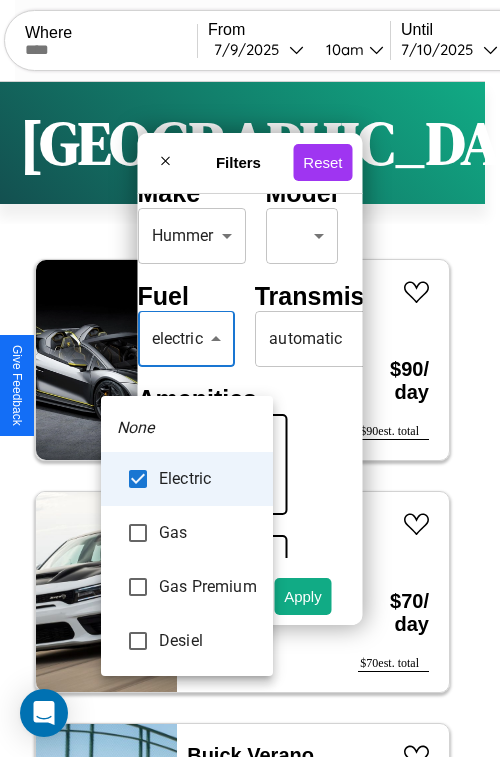 type on "********" 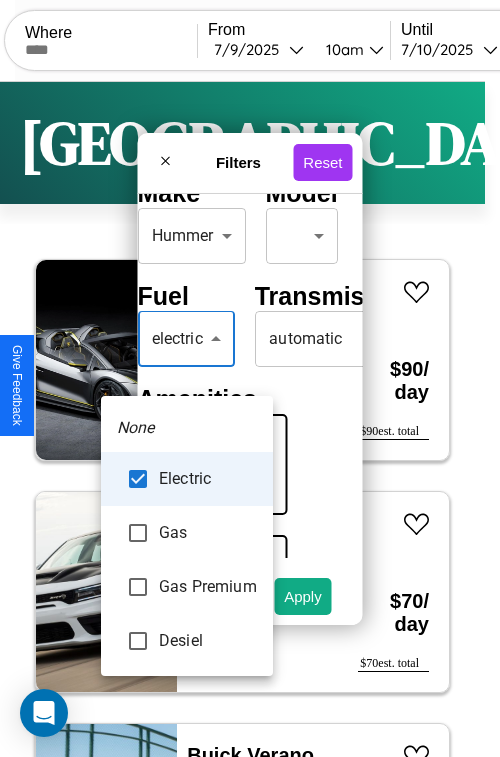 click at bounding box center [250, 378] 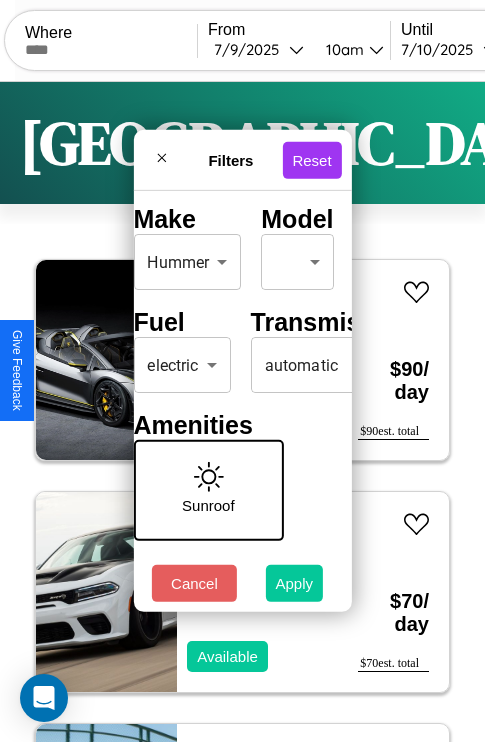 click on "Apply" at bounding box center (295, 583) 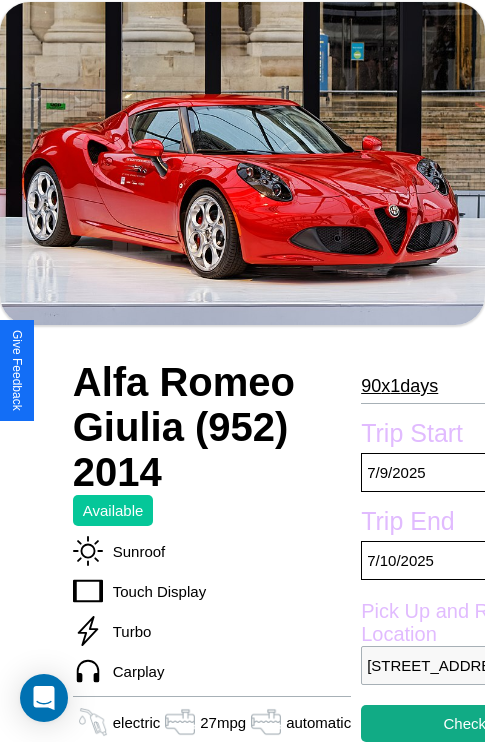 scroll, scrollTop: 94, scrollLeft: 0, axis: vertical 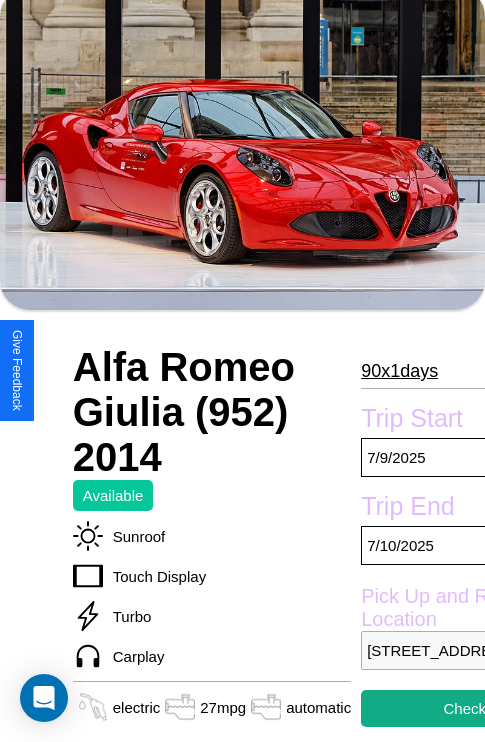 click on "90  x  1  days" at bounding box center [399, 371] 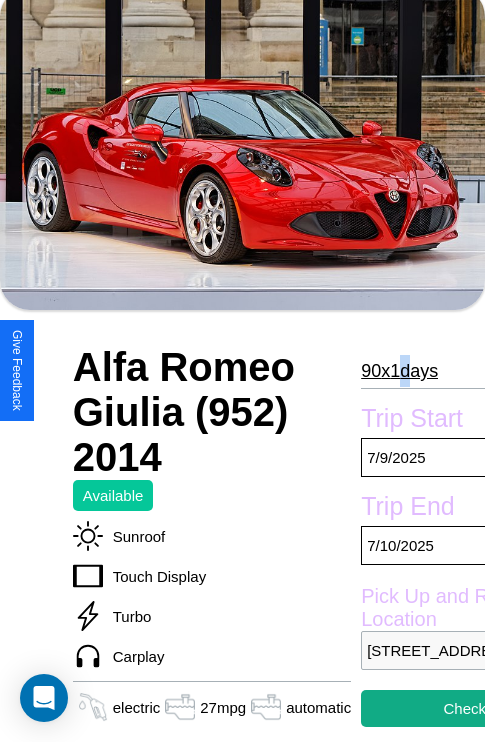 click on "90  x  1  days" at bounding box center (399, 371) 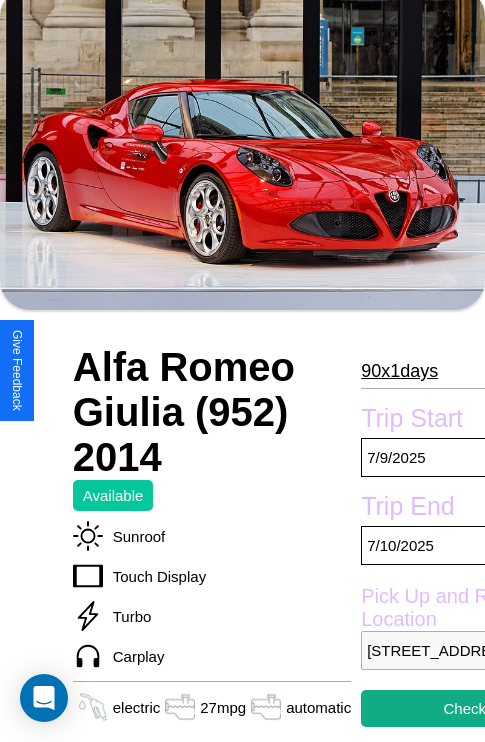 click on "90  x  1  days" at bounding box center (399, 371) 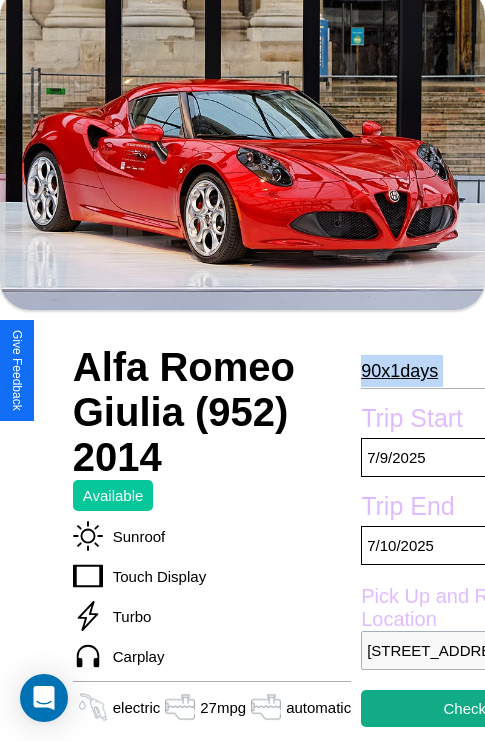 click on "90  x  1  days" at bounding box center (399, 371) 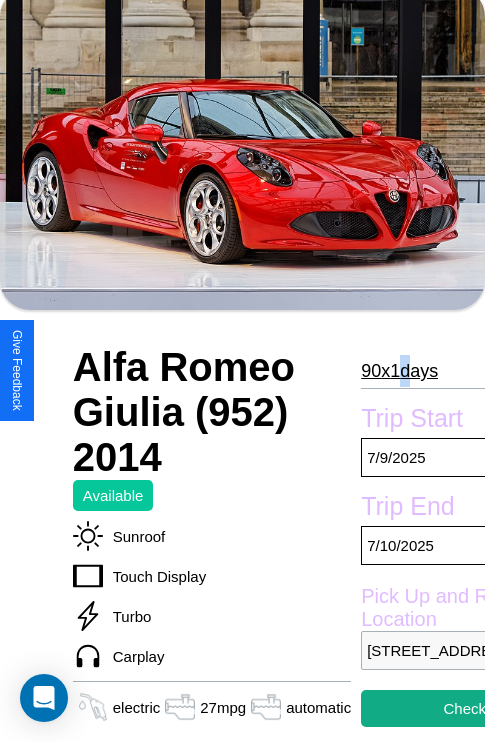 click on "90  x  1  days" at bounding box center (399, 371) 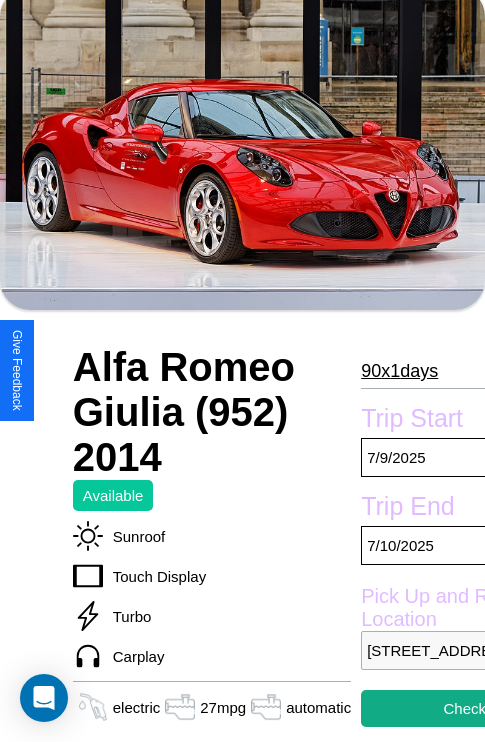 scroll, scrollTop: 102, scrollLeft: 1, axis: both 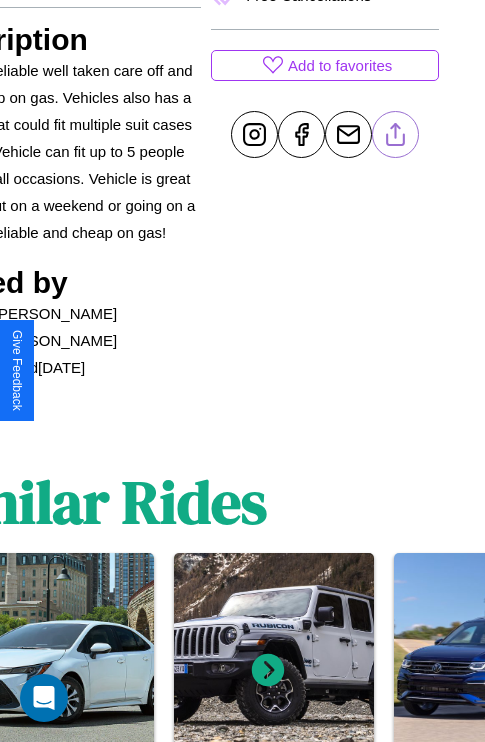 click 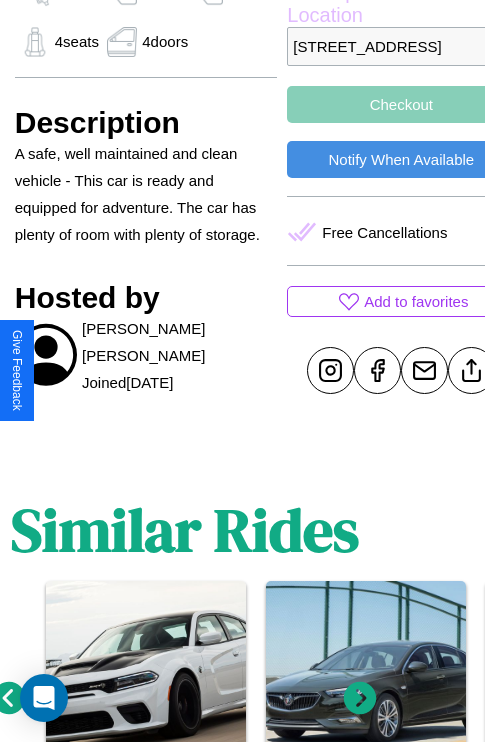 scroll, scrollTop: 764, scrollLeft: 60, axis: both 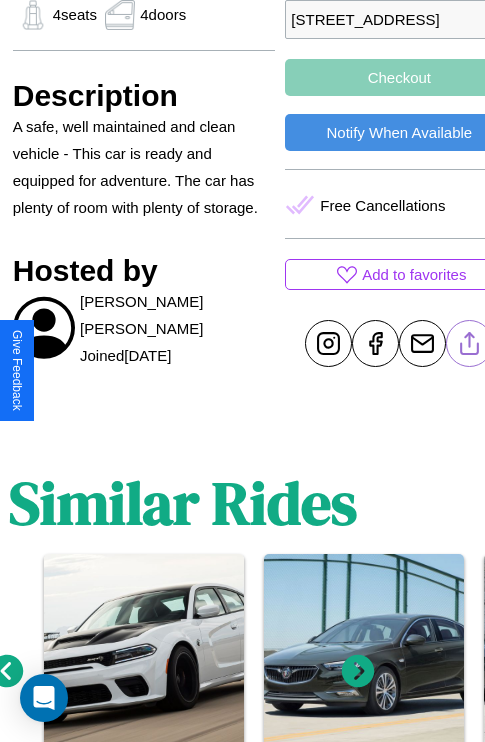 click 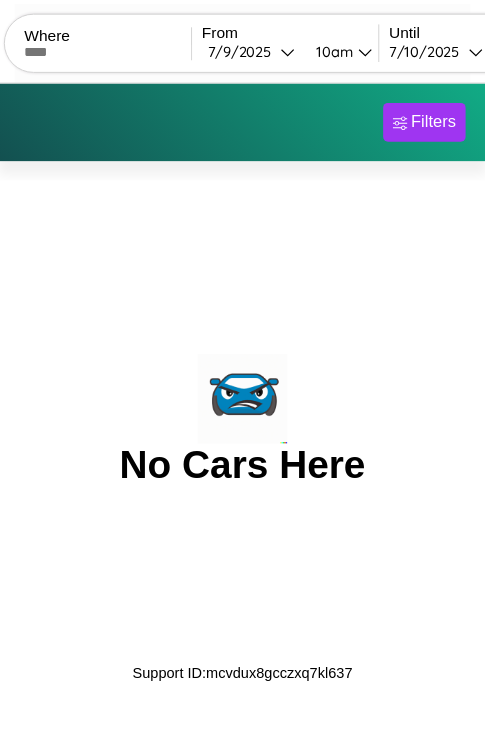 scroll, scrollTop: 0, scrollLeft: 0, axis: both 